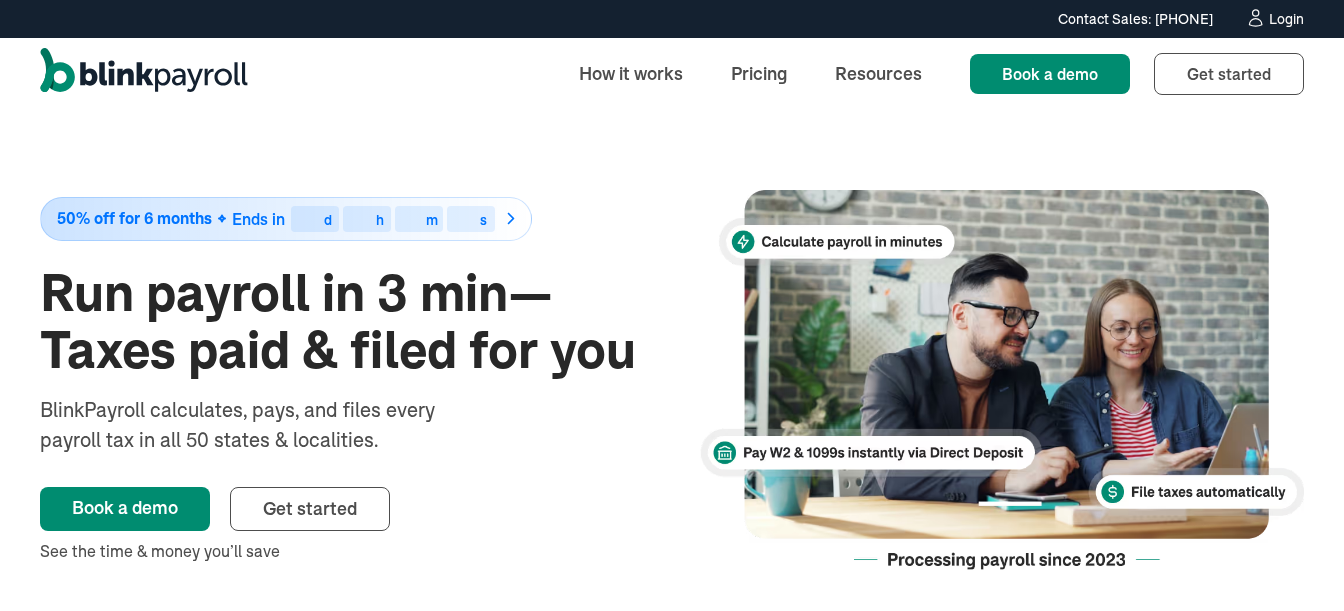 scroll, scrollTop: 0, scrollLeft: 0, axis: both 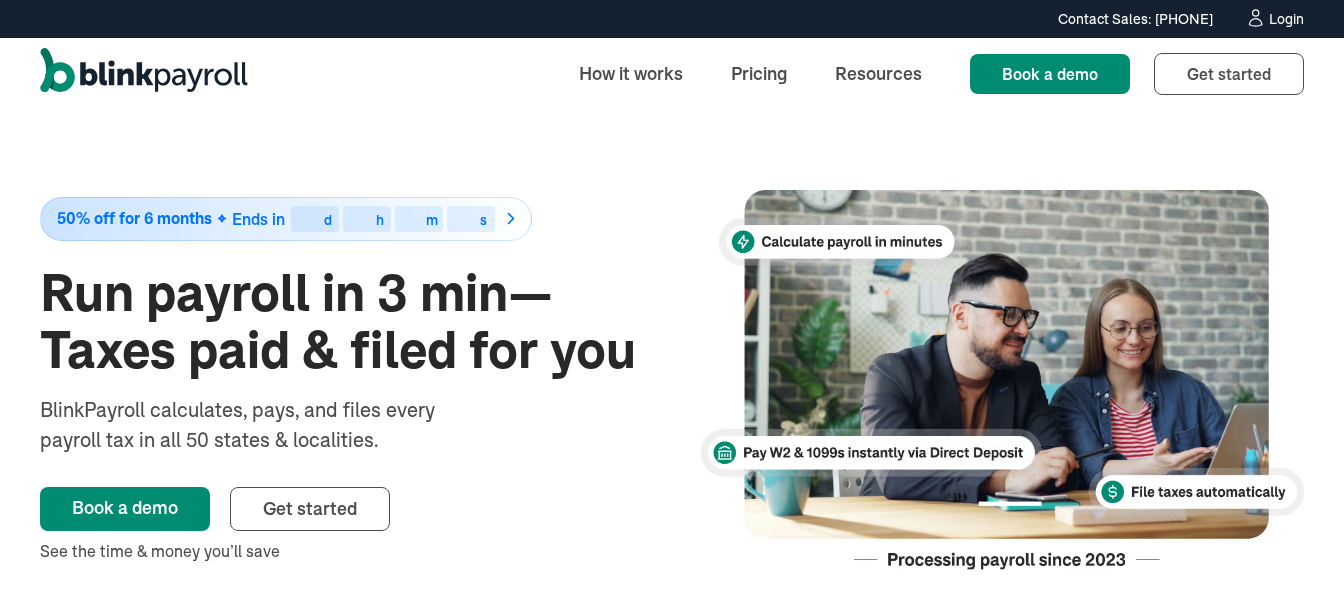 click on "Login" at bounding box center [1286, 19] 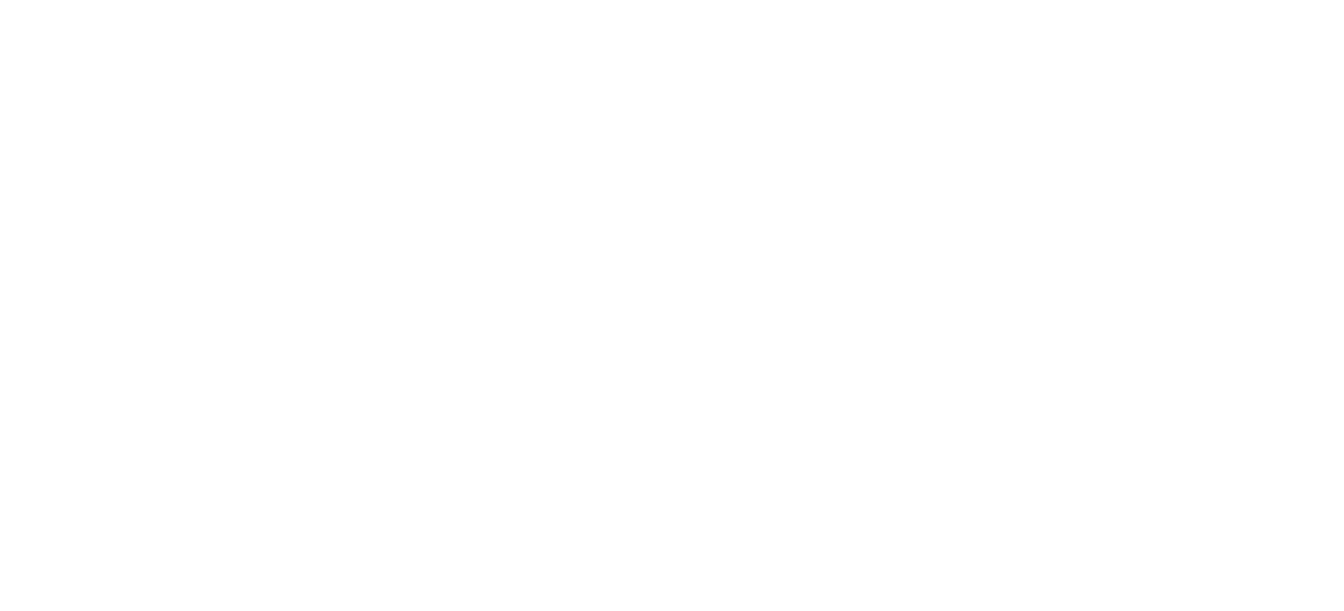 scroll, scrollTop: 0, scrollLeft: 0, axis: both 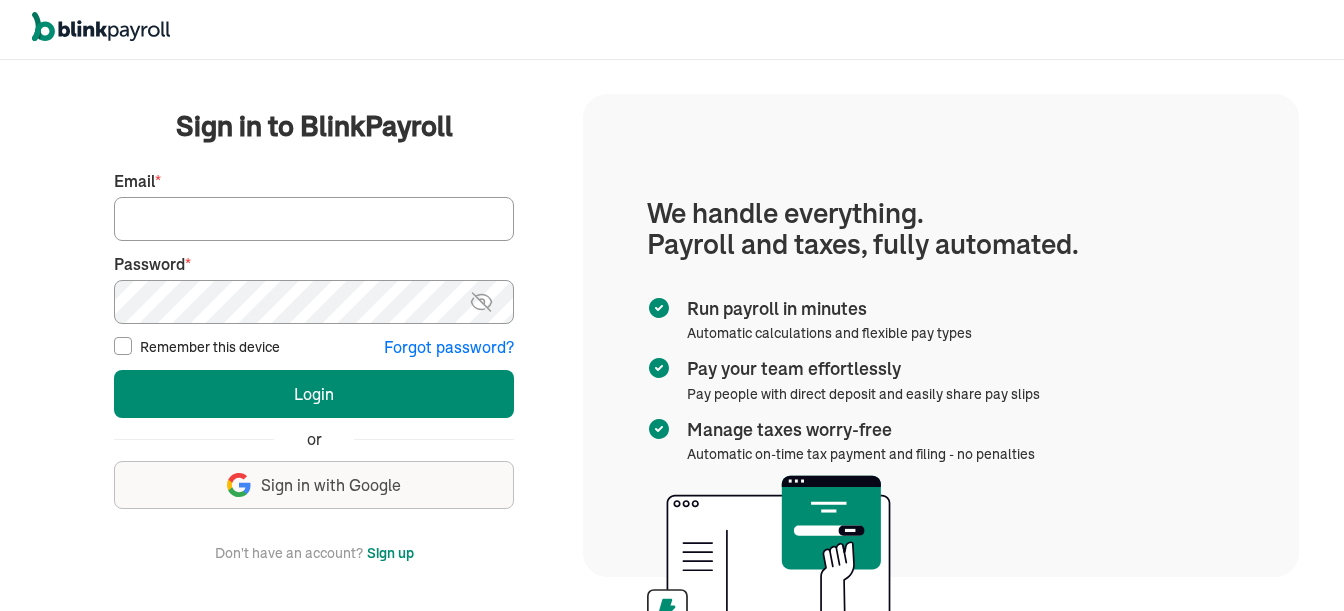 click on "[EMAIL]  *" at bounding box center [314, 219] 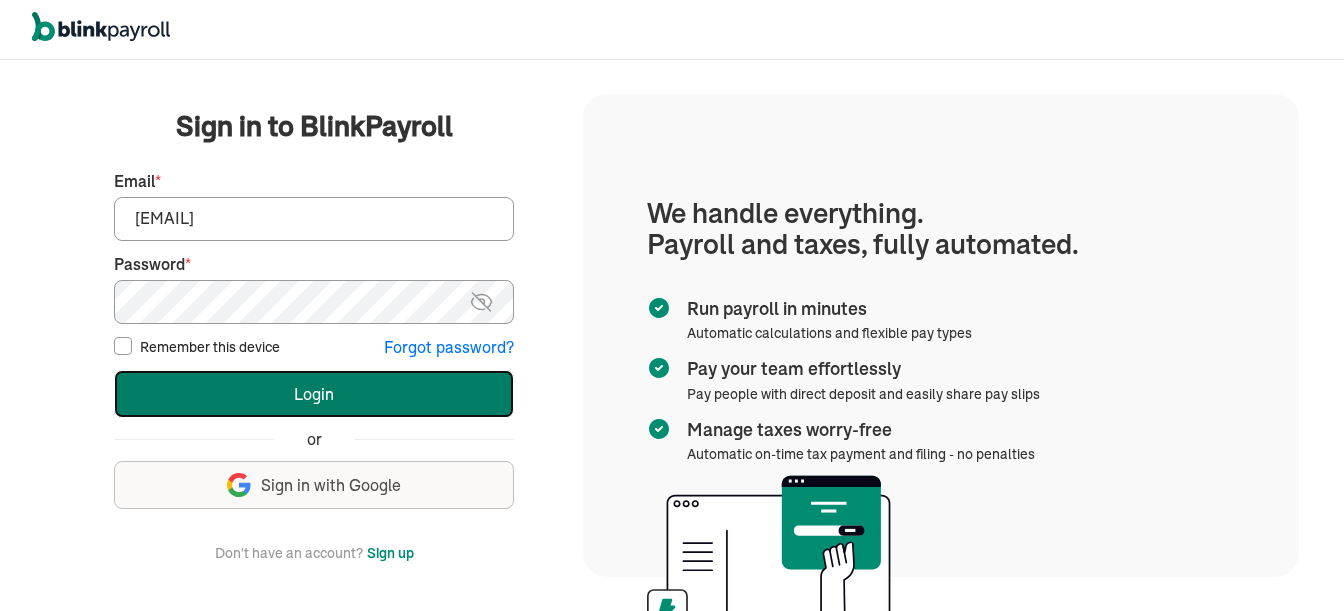 click on "Login" at bounding box center [314, 394] 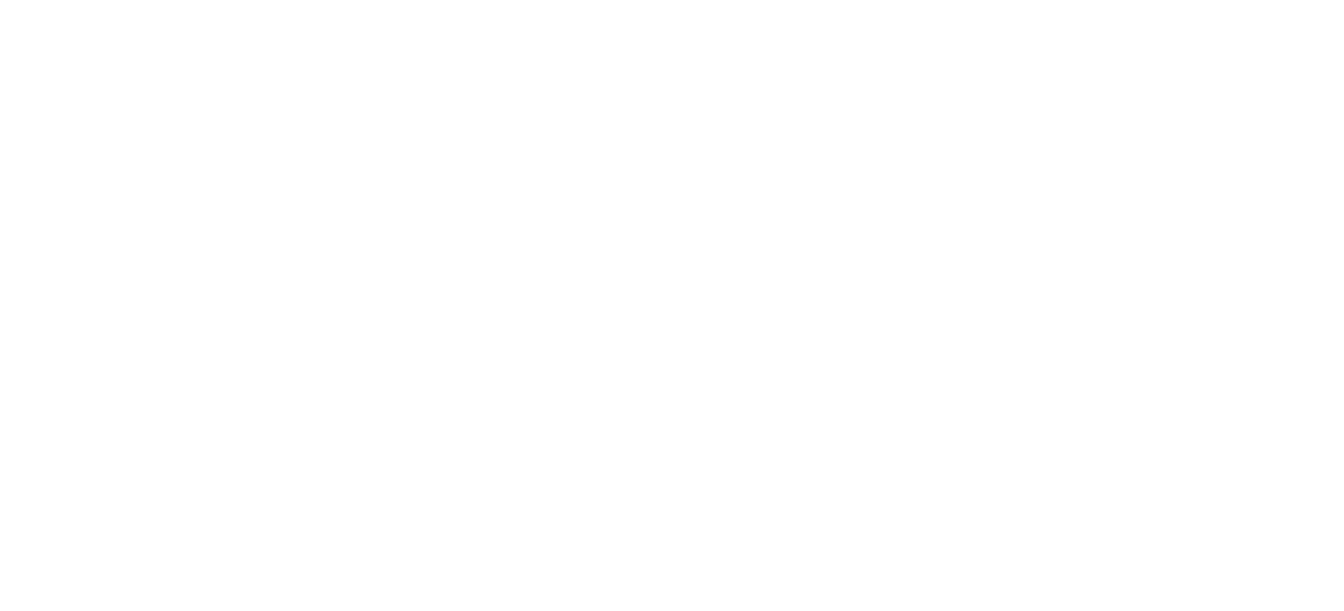 scroll, scrollTop: 0, scrollLeft: 0, axis: both 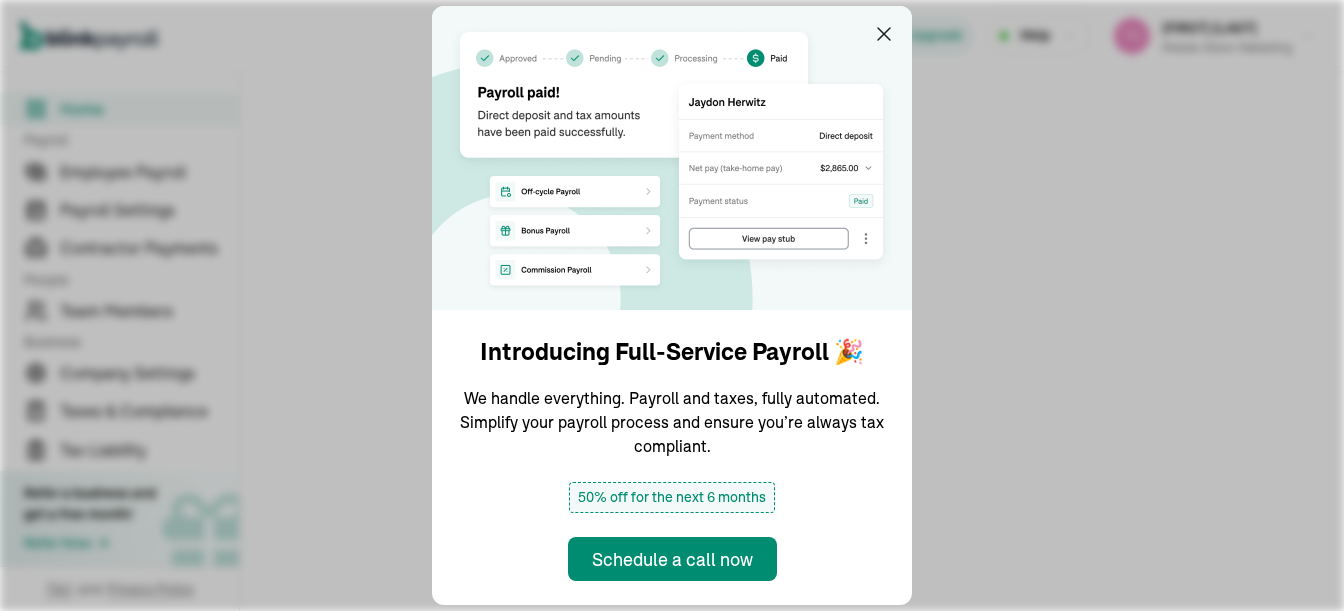 click on "Introducing Full-Service Payroll 🎉 We handle everything. Payroll and taxes, fully automated. Simplify your payroll process and ensure you’re always tax compliant. 50% off for the next 6 months Schedule a call now" at bounding box center [672, 305] 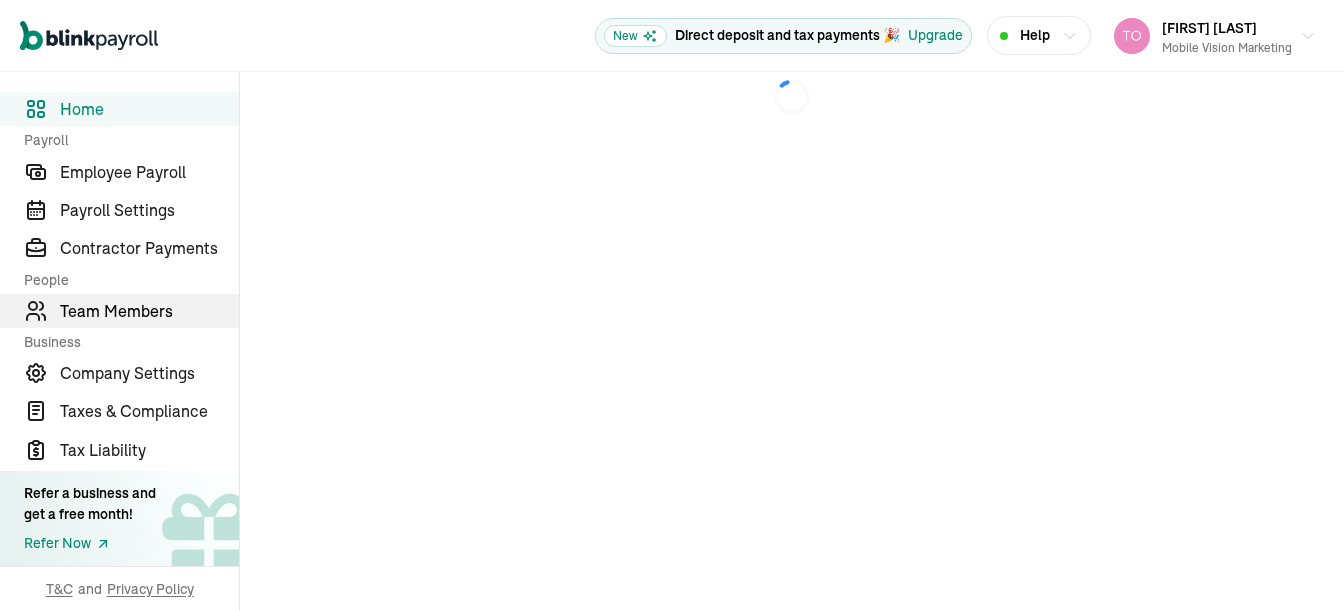 click on "Team Members" at bounding box center (149, 311) 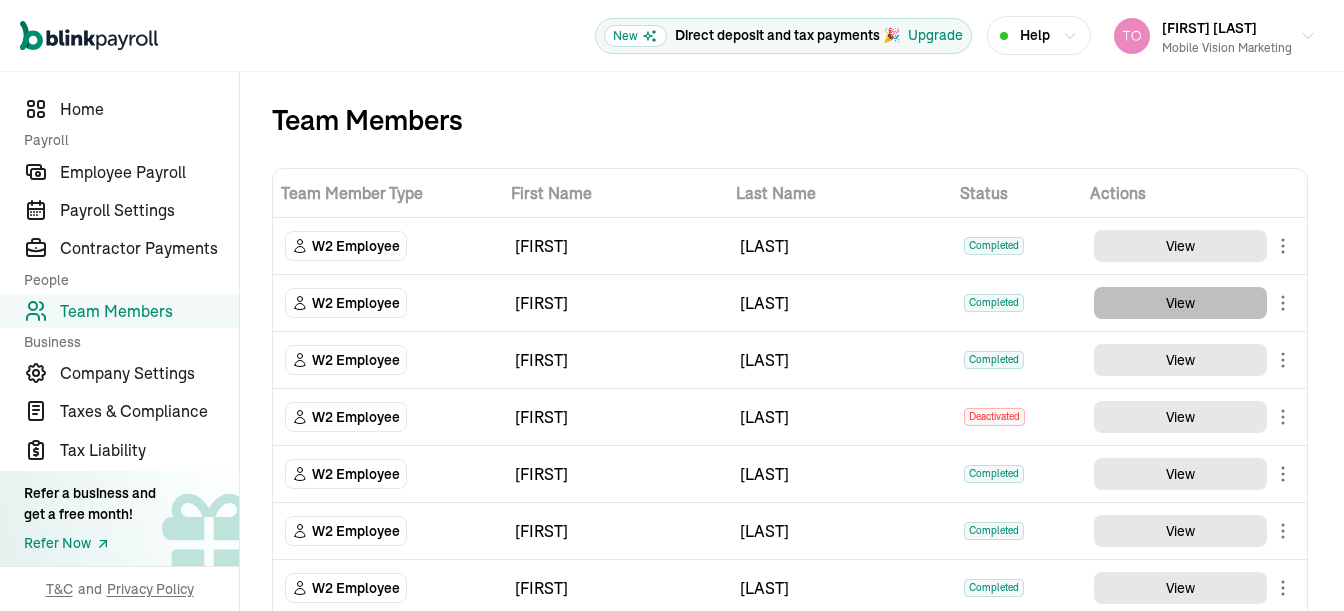 click on "View" at bounding box center (1180, 303) 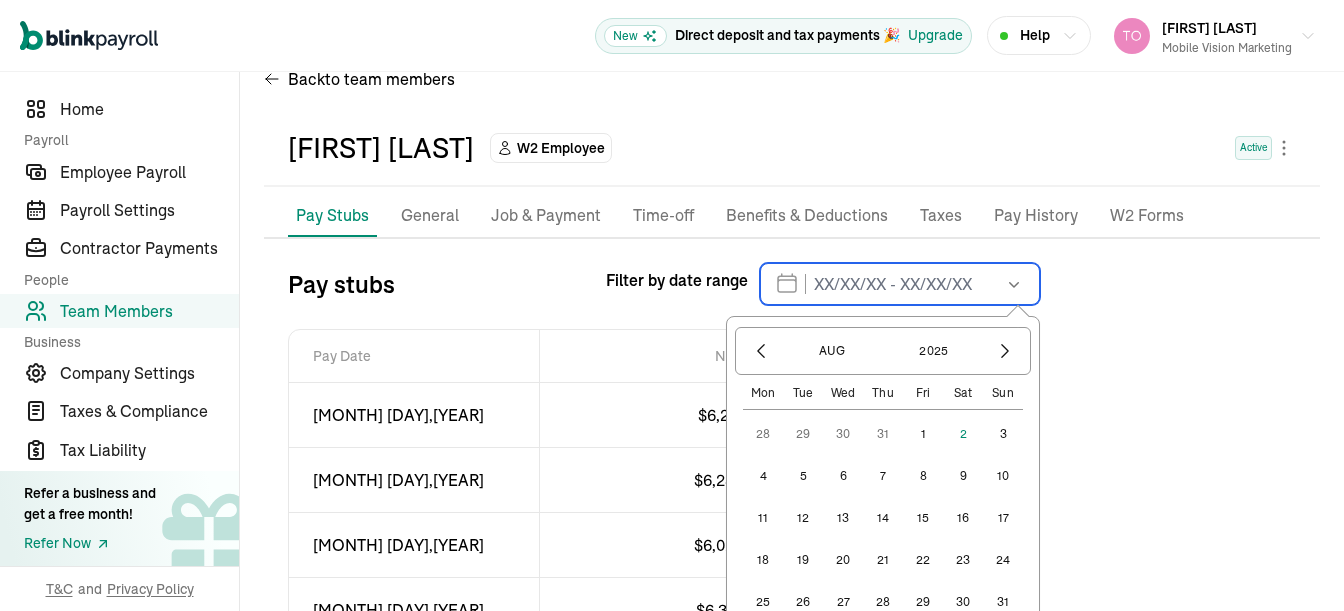 click at bounding box center [900, 284] 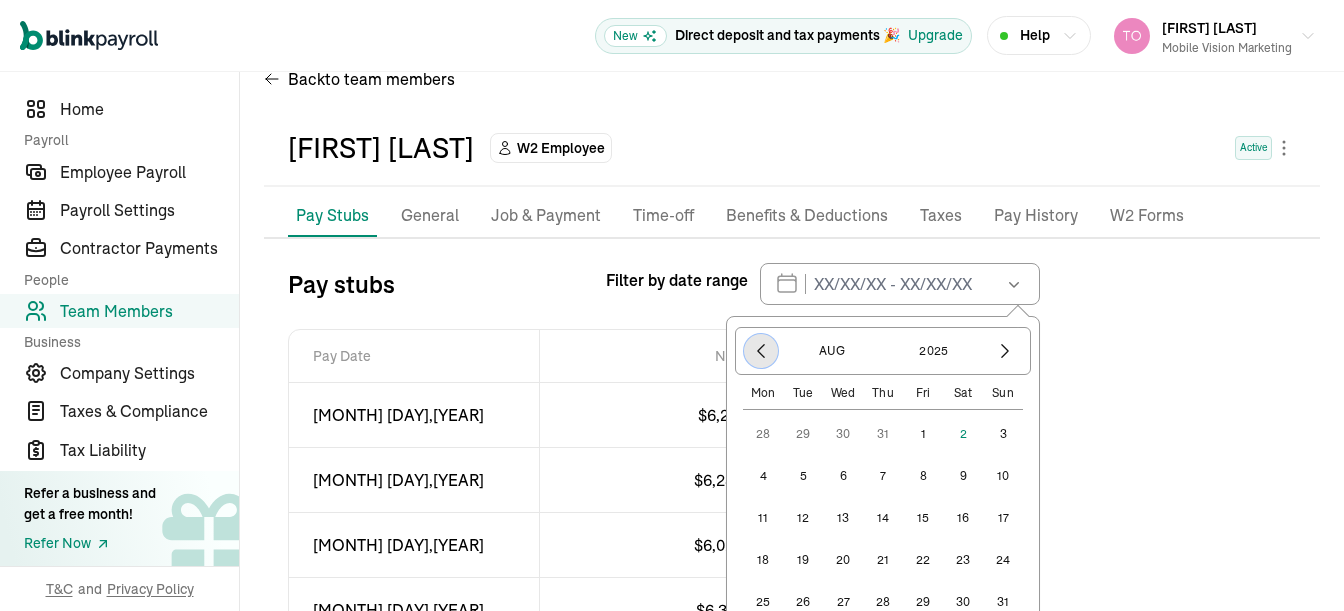 click 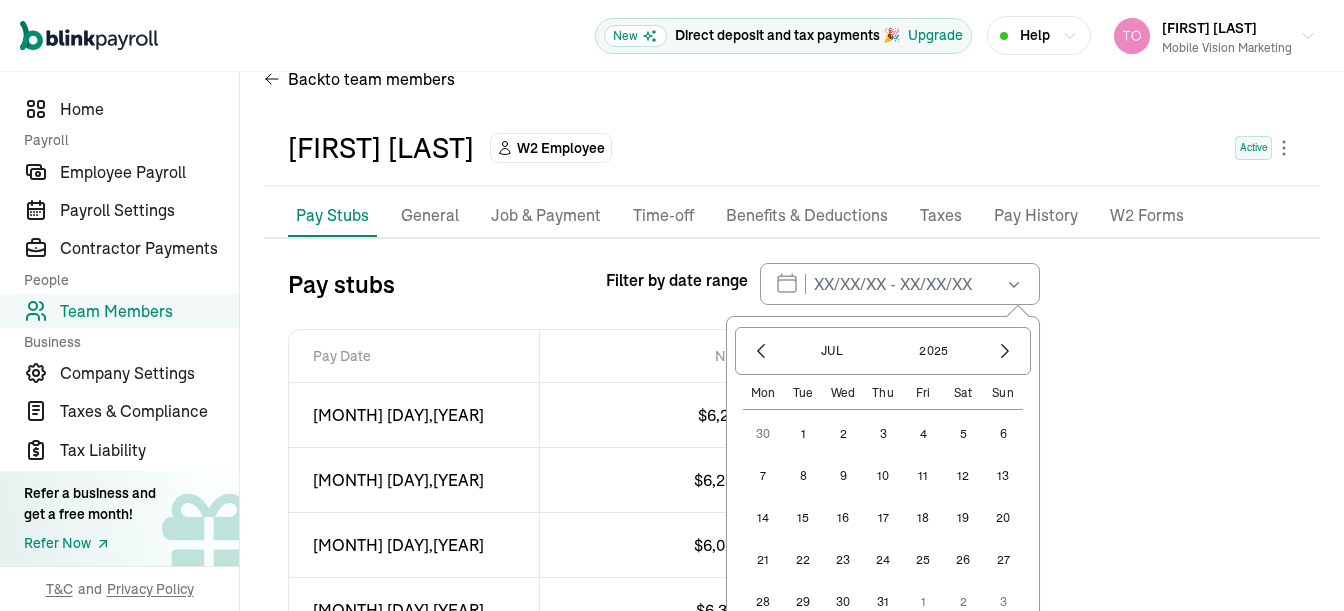 click on "1" at bounding box center [803, 434] 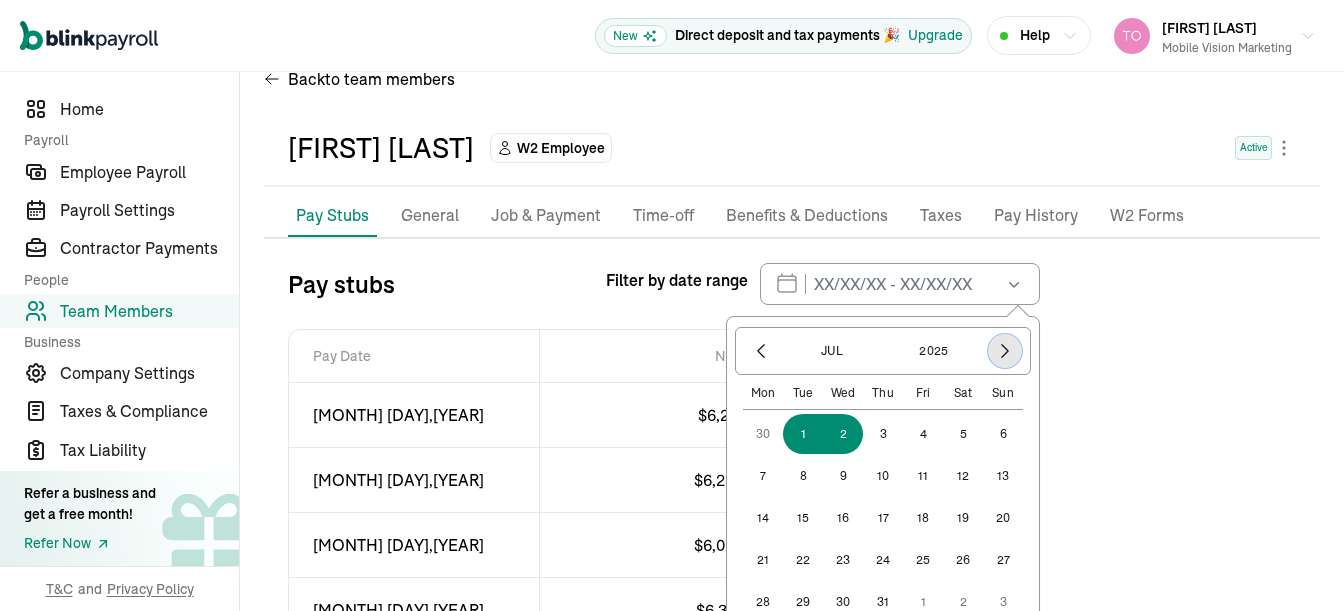 click 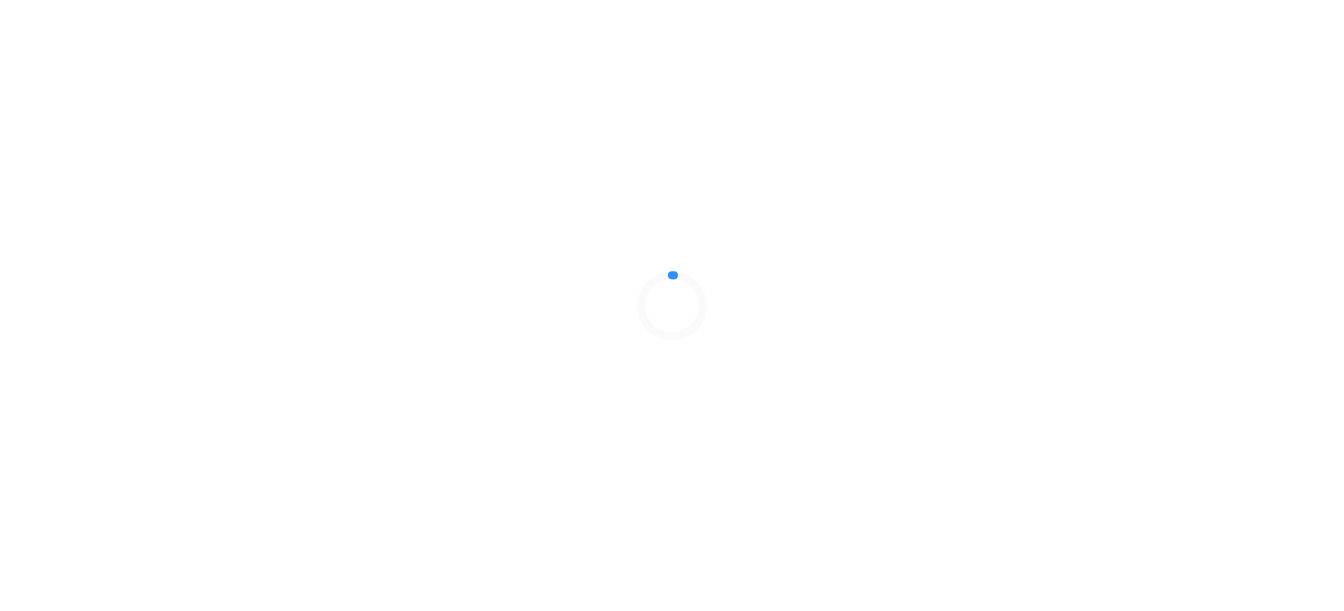 scroll, scrollTop: 0, scrollLeft: 0, axis: both 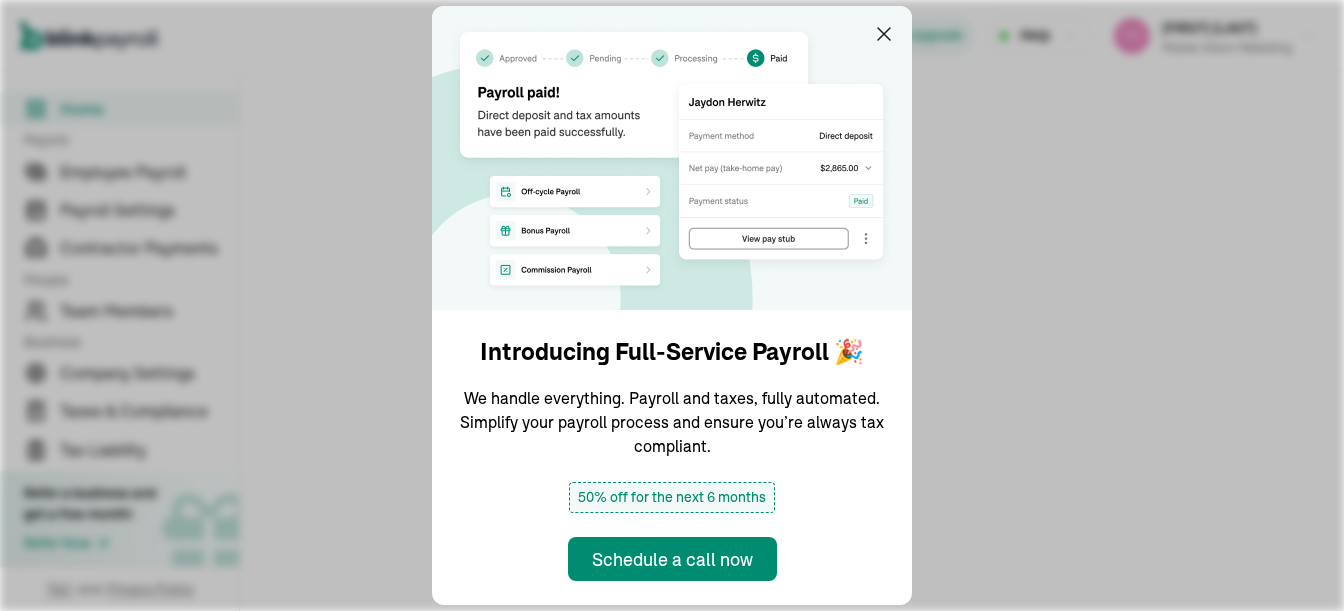 click on "Introducing Full-Service Payroll 🎉 We handle everything. Payroll and taxes, fully automated. Simplify your payroll process and ensure you’re always tax compliant. 50% off for the next 6 months Schedule a call now" at bounding box center [672, 305] 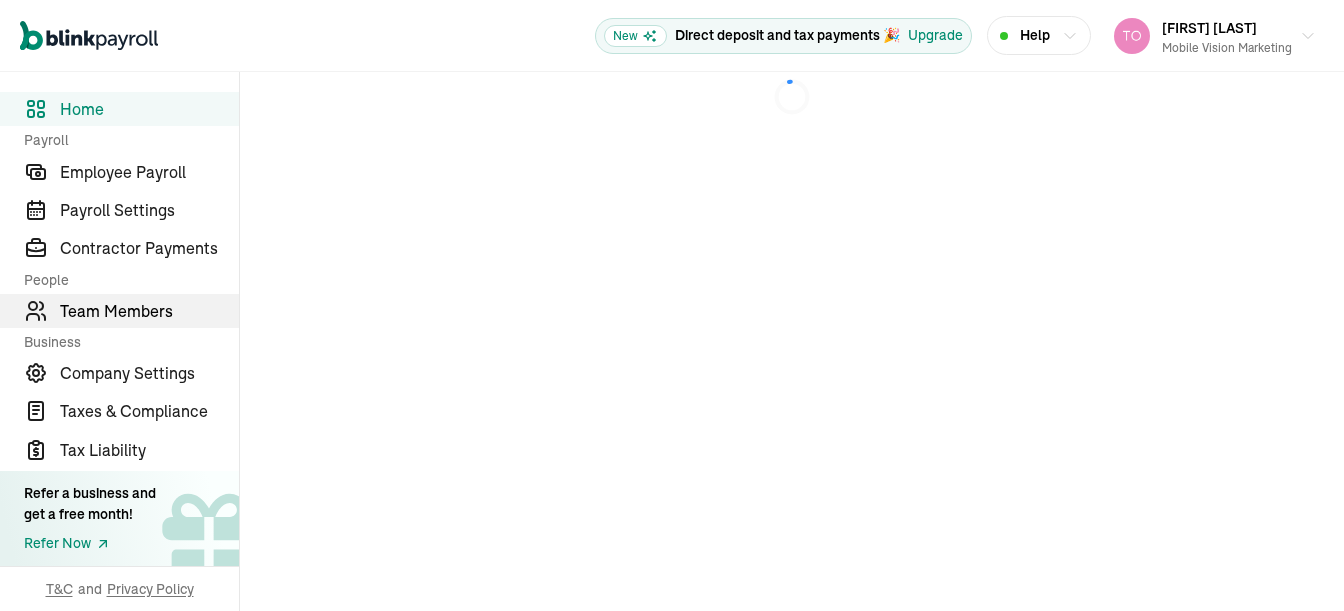 click on "Team Members" at bounding box center (149, 311) 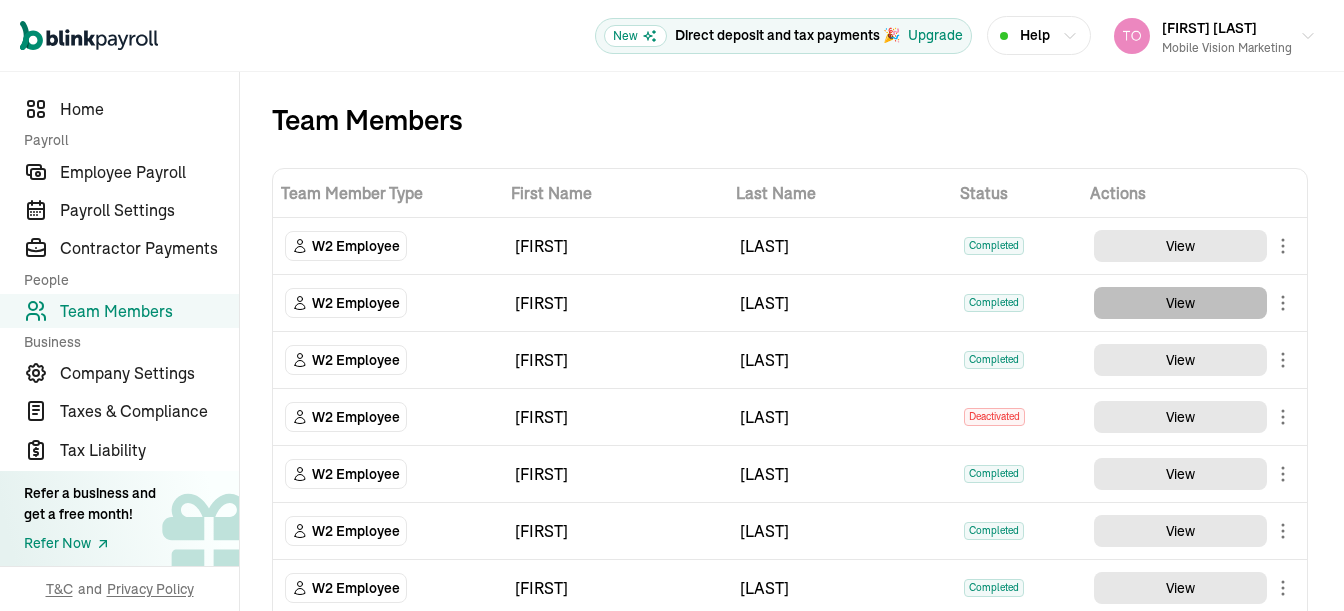 click on "View" at bounding box center (1180, 303) 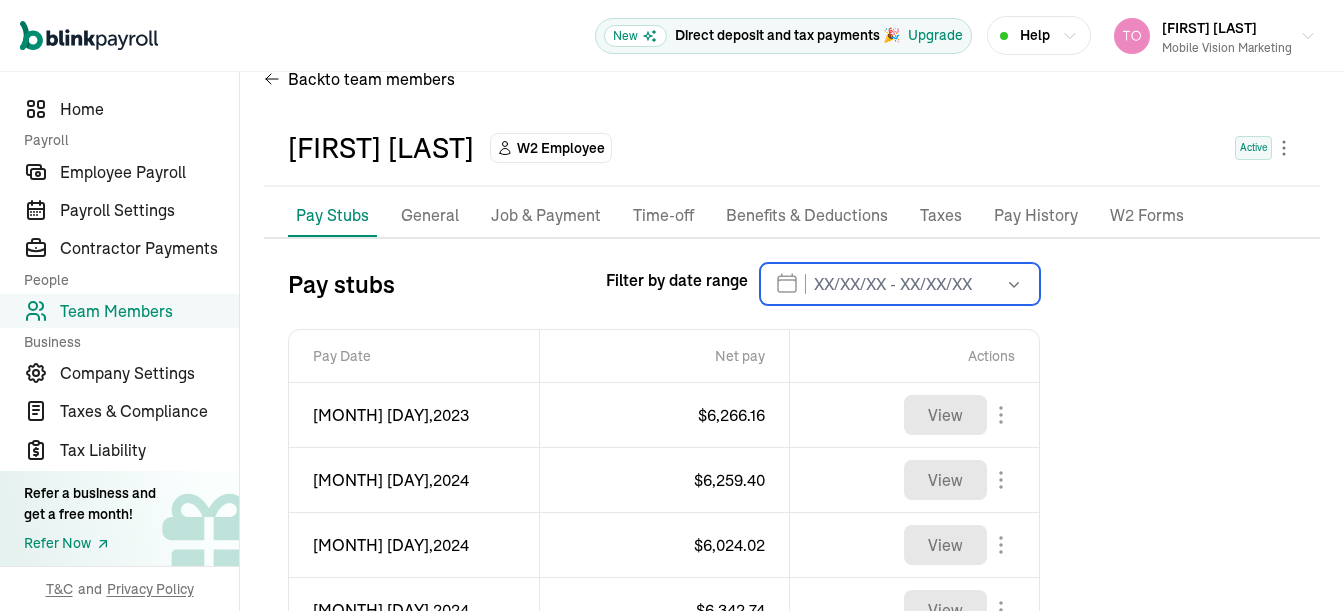 click at bounding box center [900, 284] 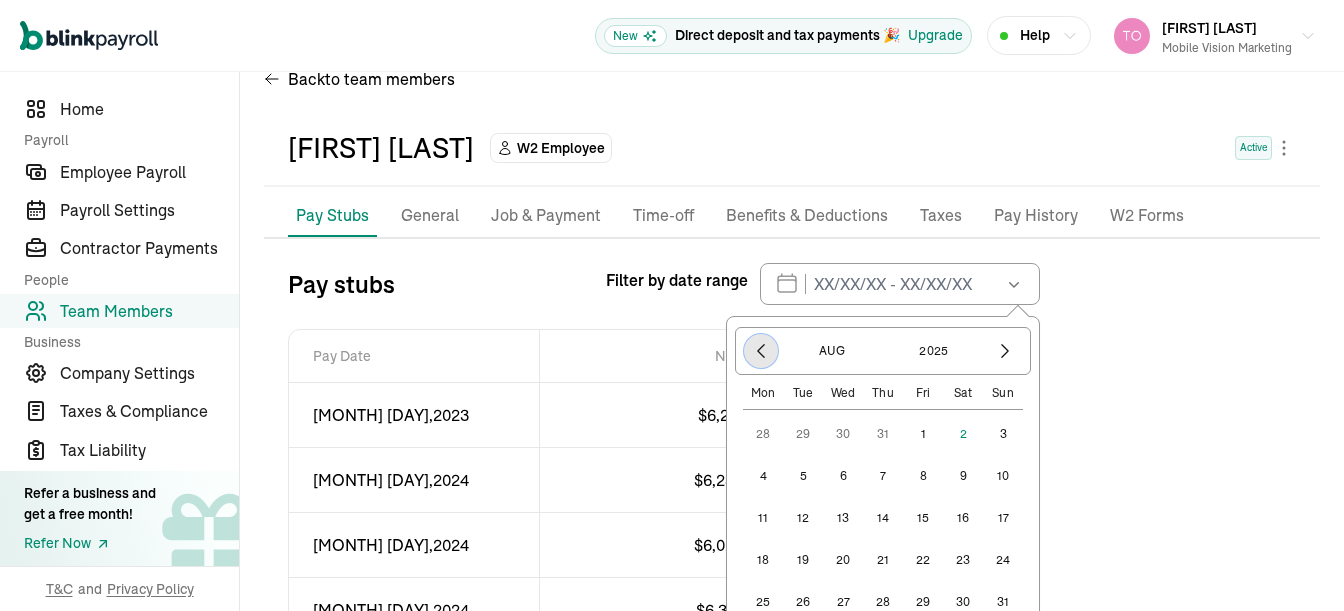 click 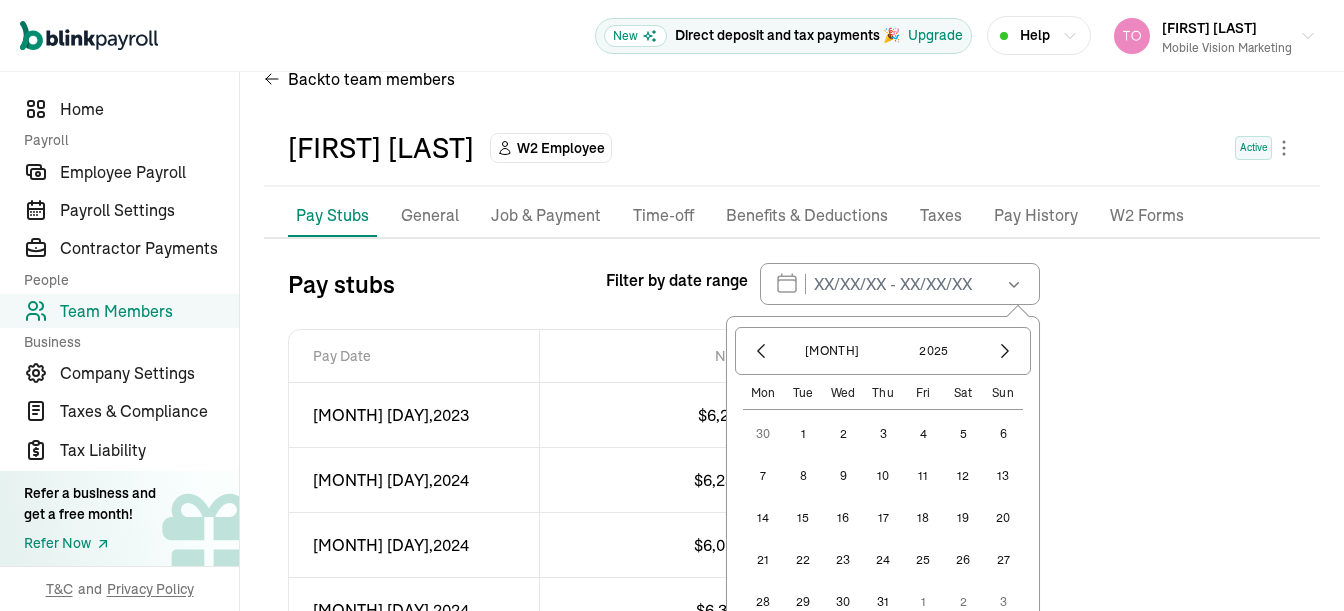click on "1" at bounding box center [803, 434] 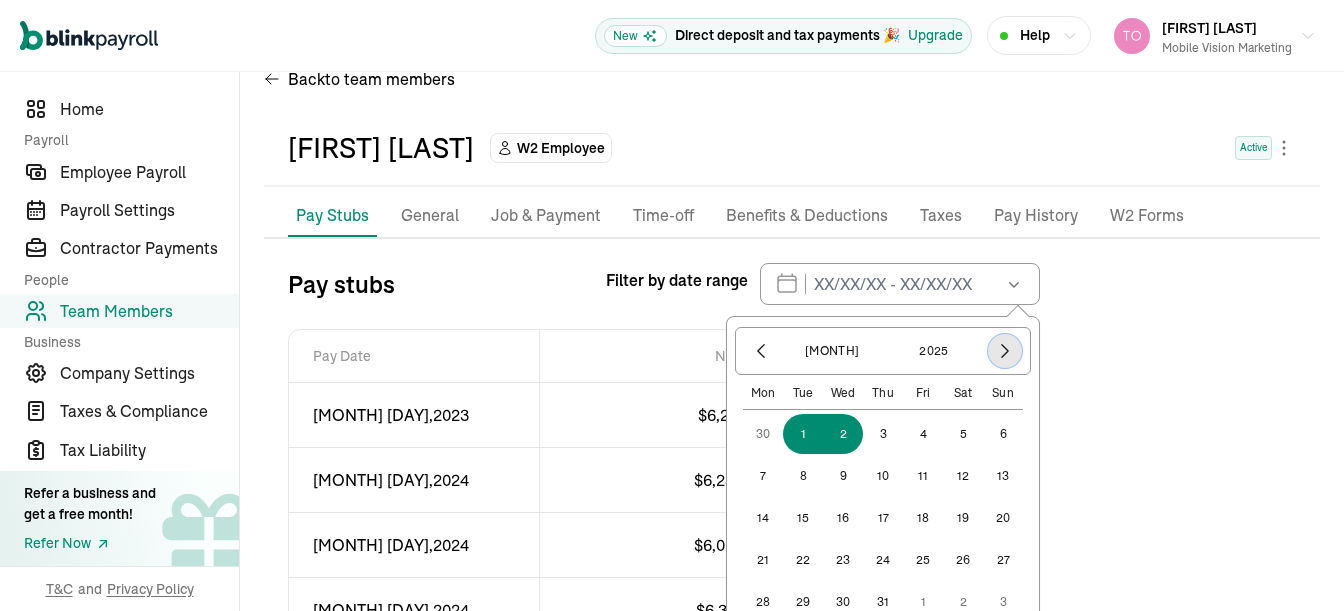 click 